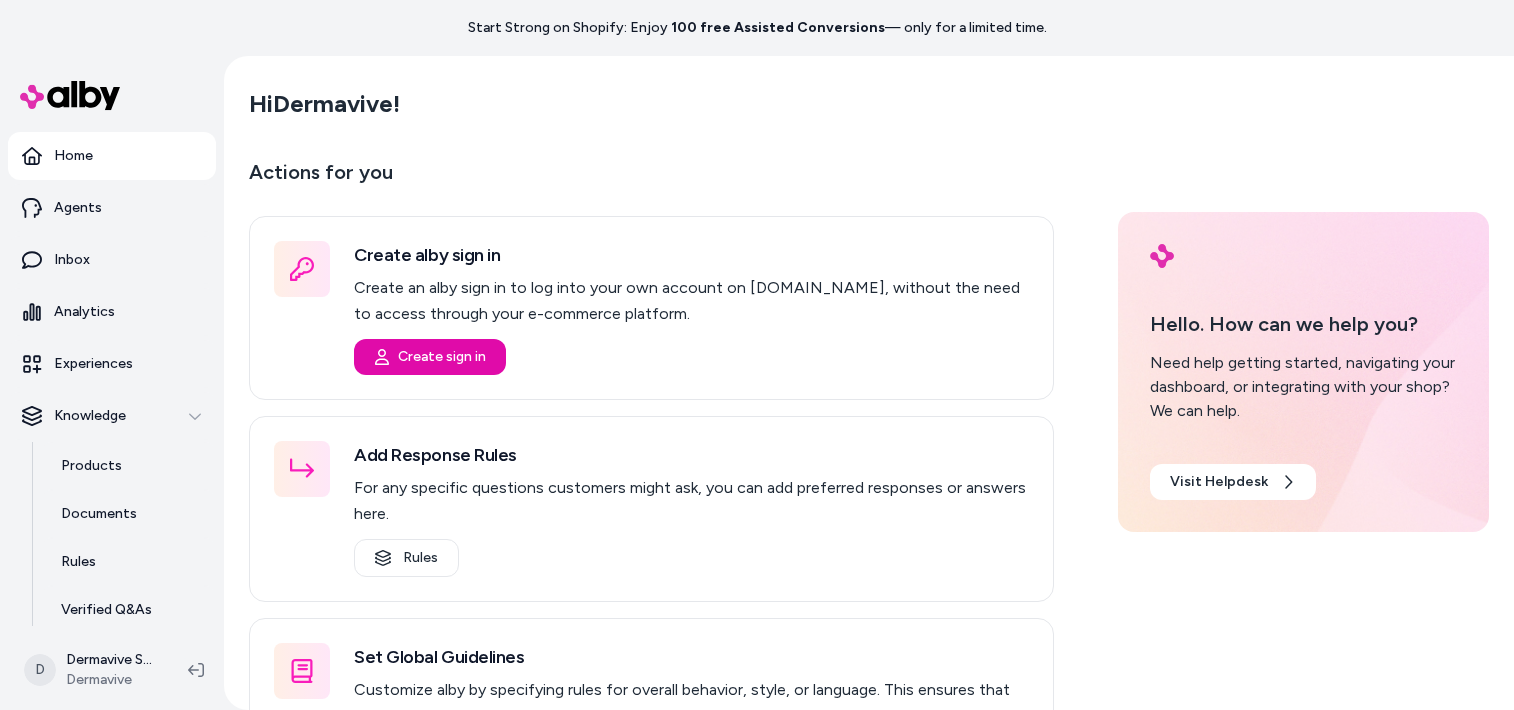 scroll, scrollTop: 0, scrollLeft: 0, axis: both 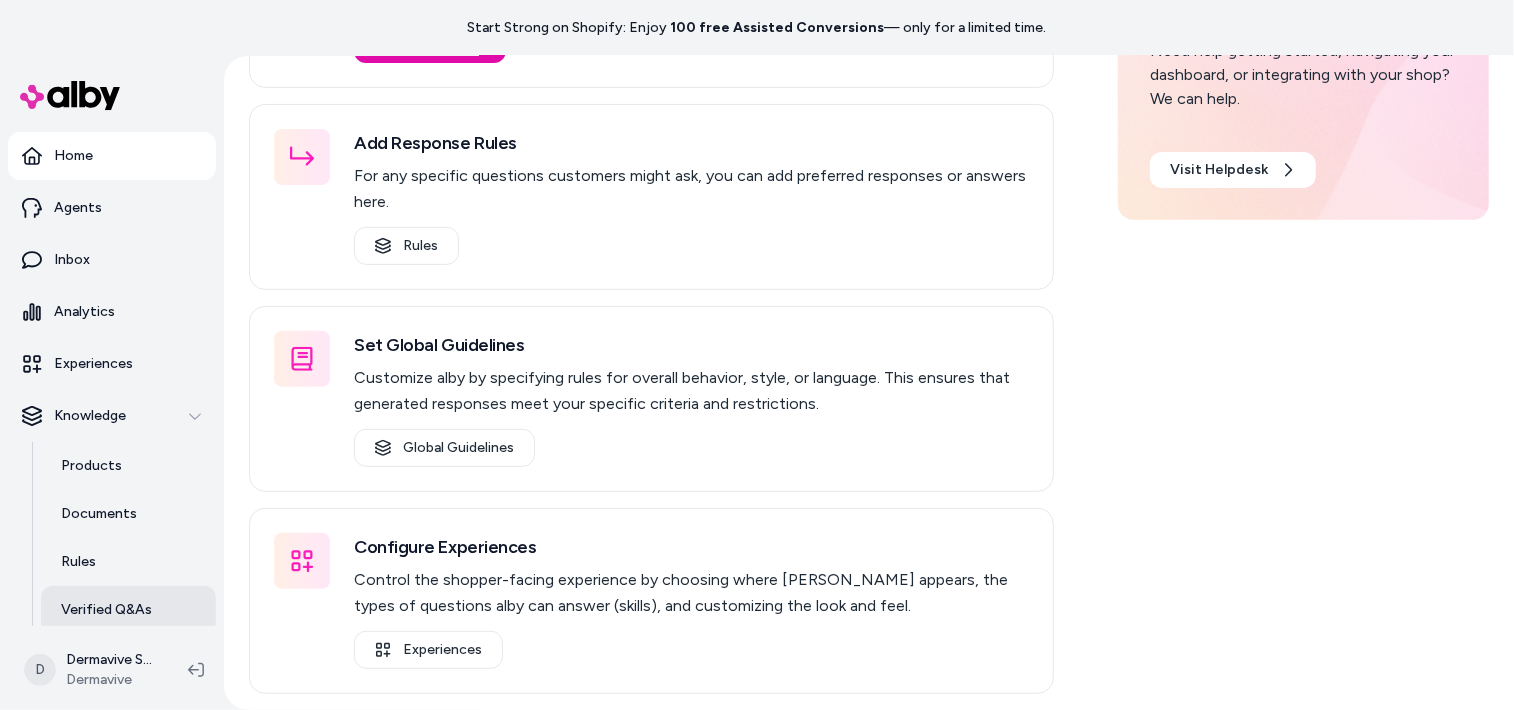 click on "Verified Q&As" at bounding box center [106, 610] 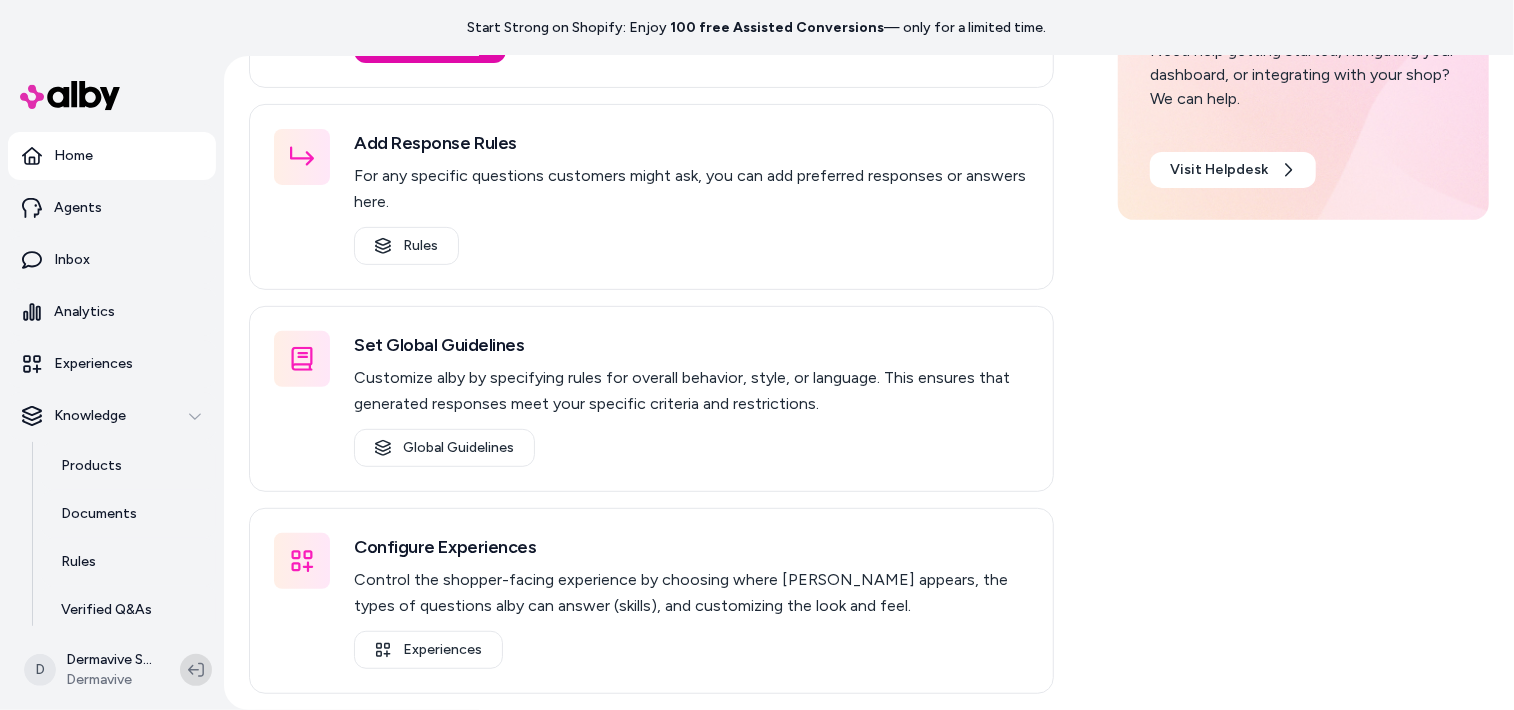 scroll, scrollTop: 0, scrollLeft: 0, axis: both 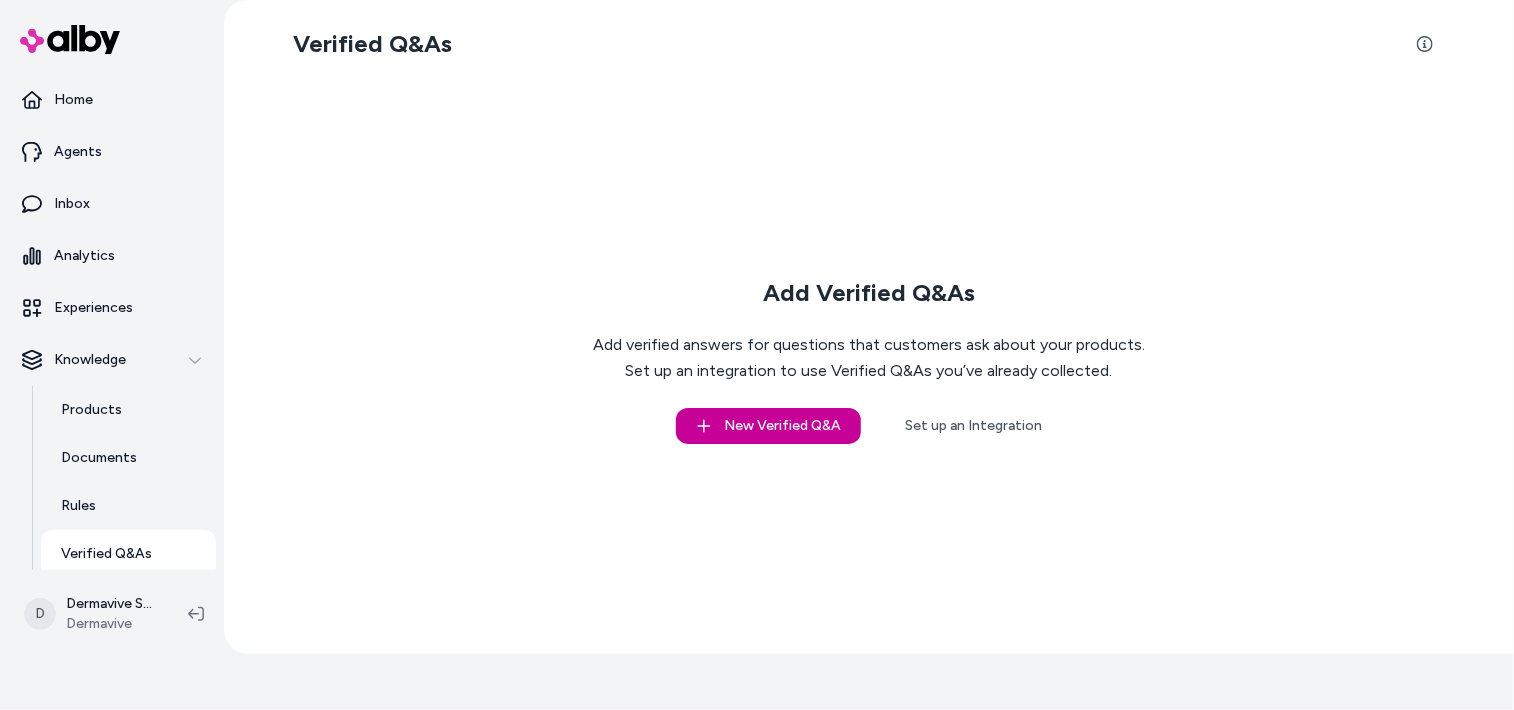 click on "New Verified Q&A" at bounding box center [768, 426] 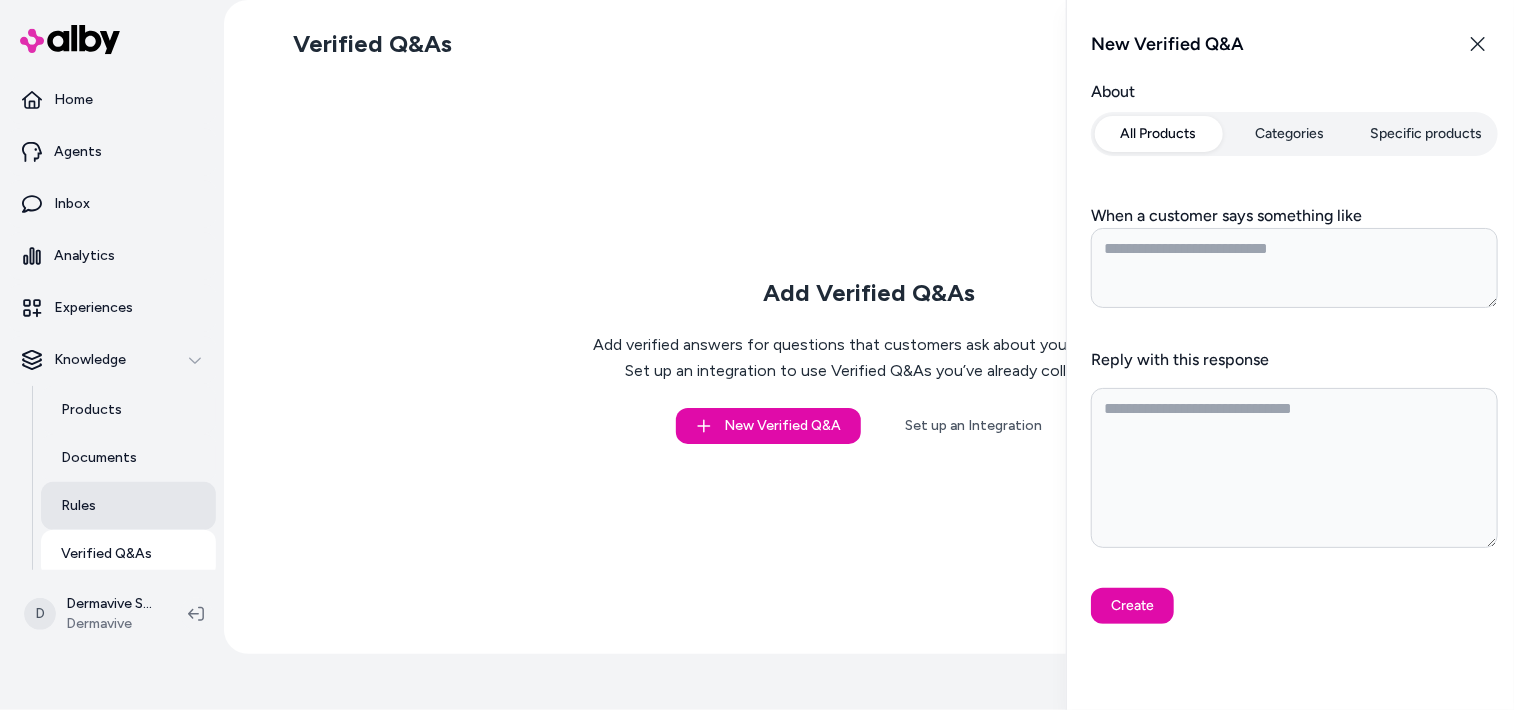 type on "*" 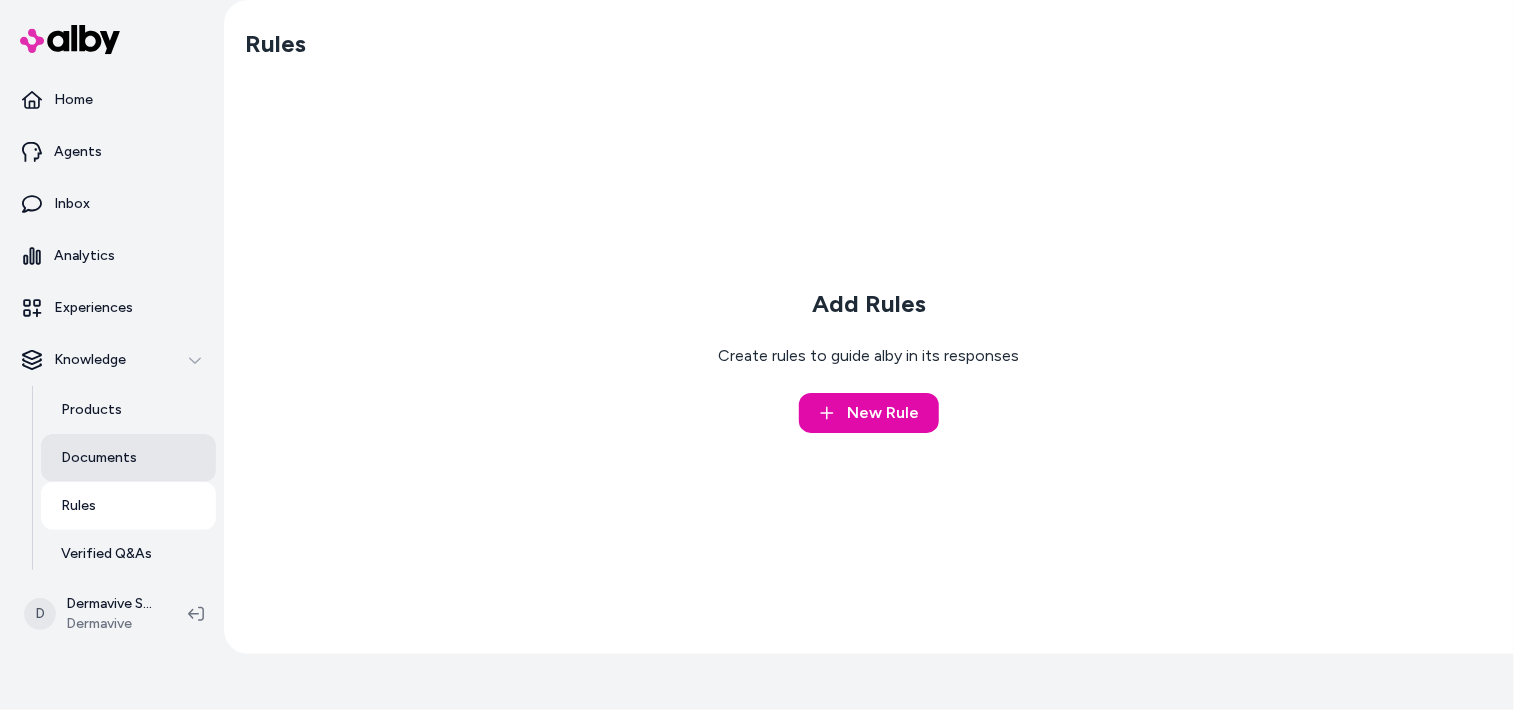 click on "Documents" at bounding box center (99, 458) 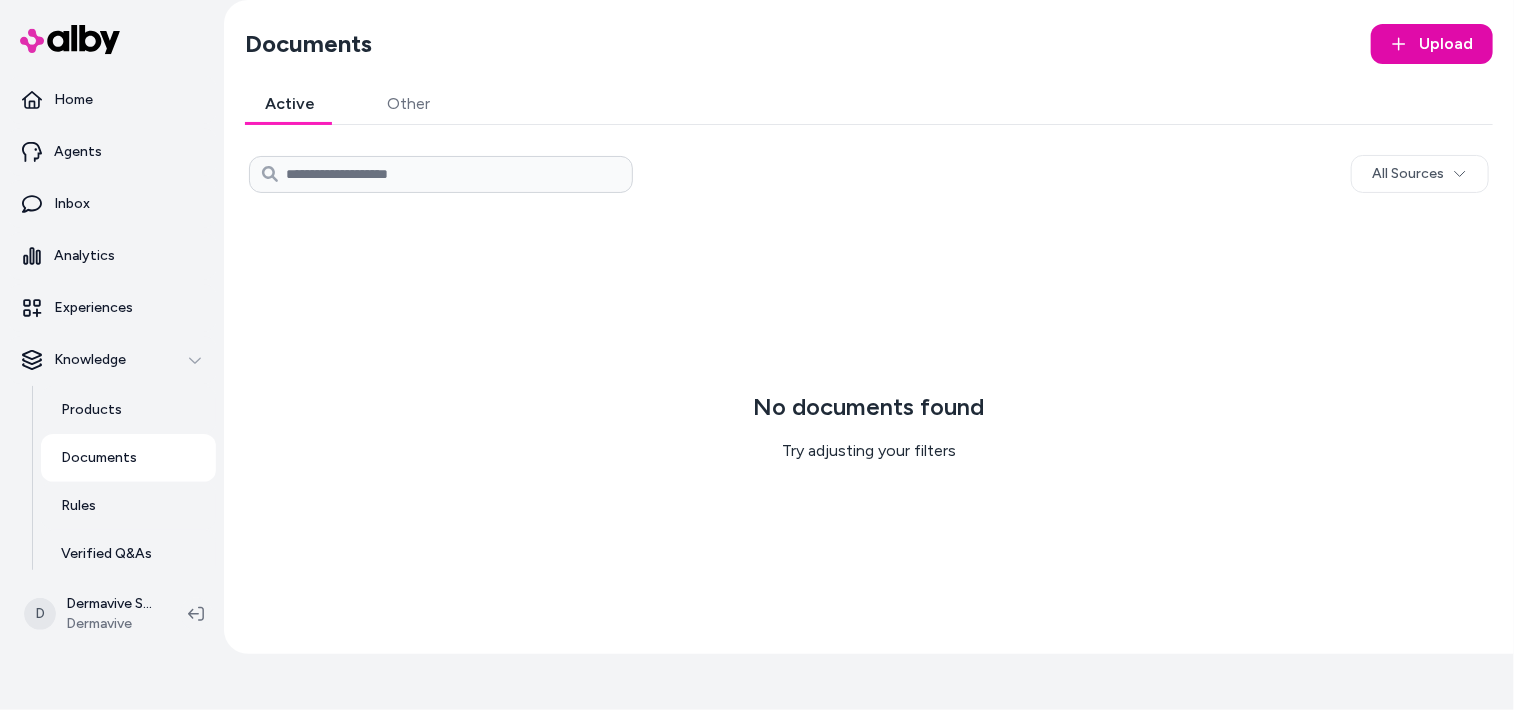 click on "Other" at bounding box center [408, 104] 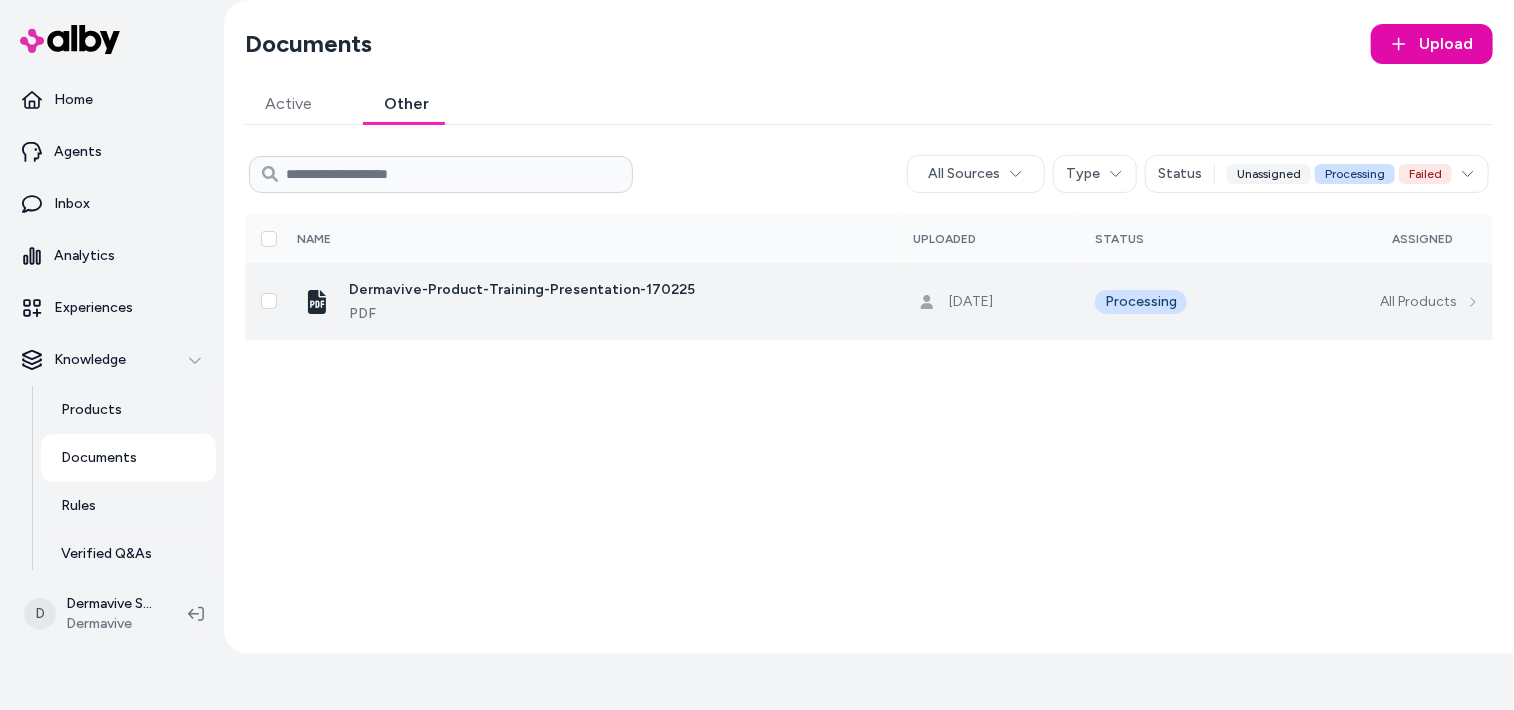 click on "All Products" at bounding box center [1377, 302] 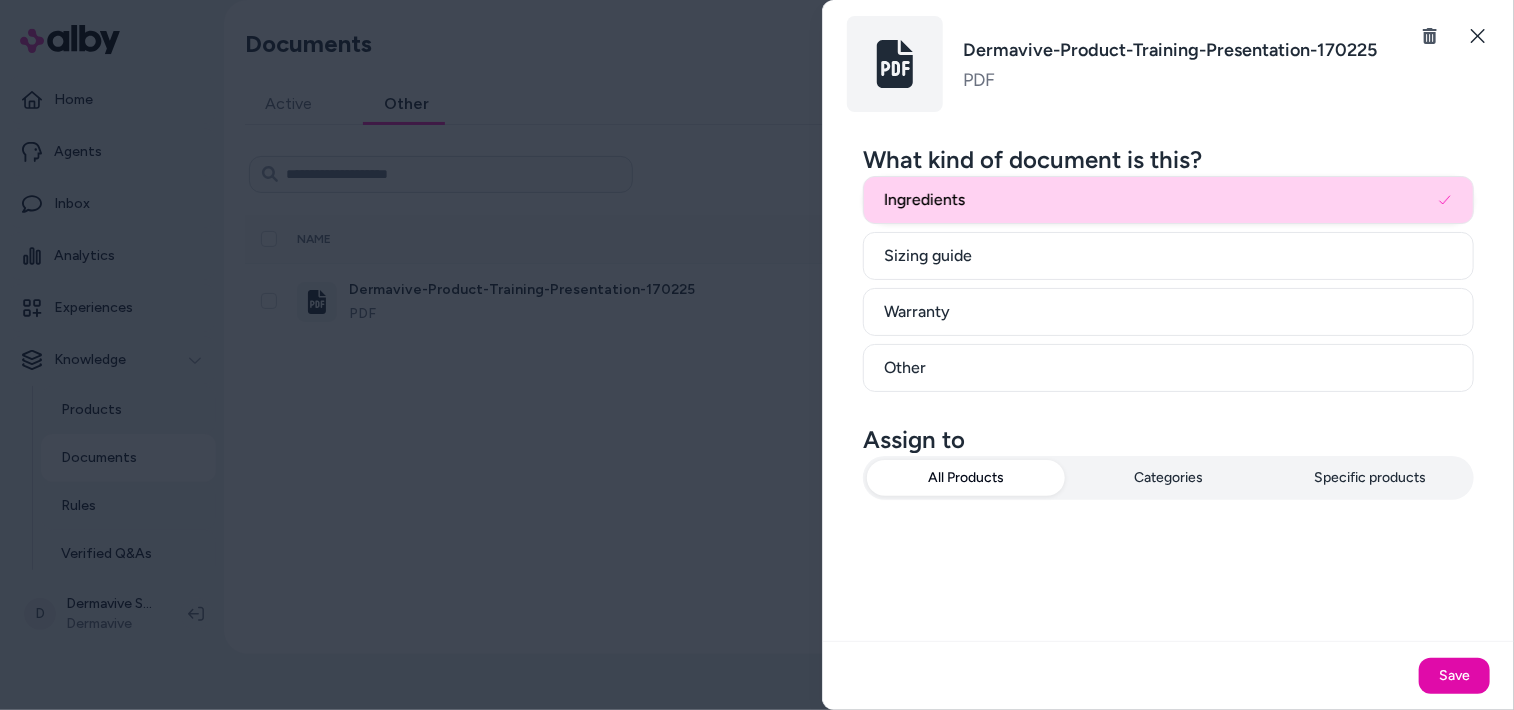 click on "Ingredients" at bounding box center (1168, 200) 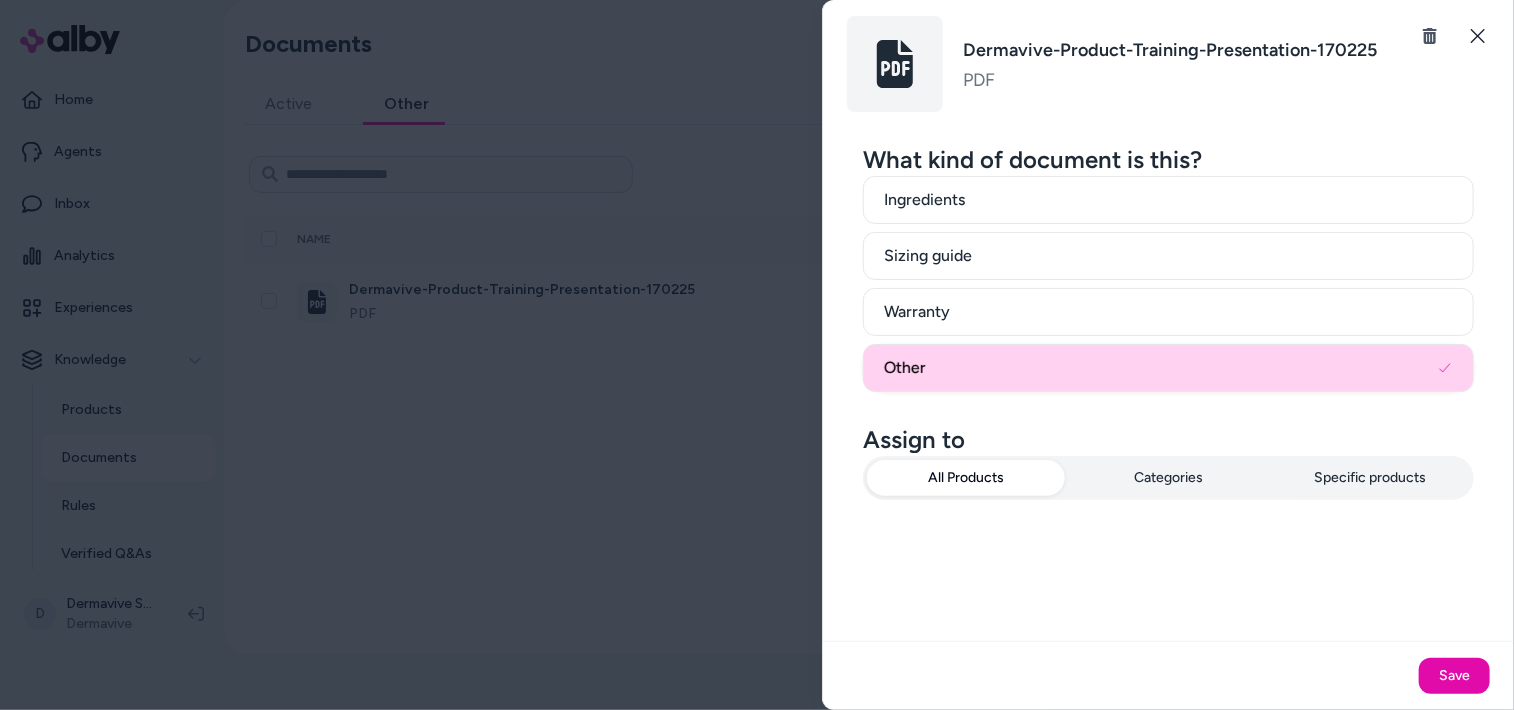 click on "Other" at bounding box center [1168, 368] 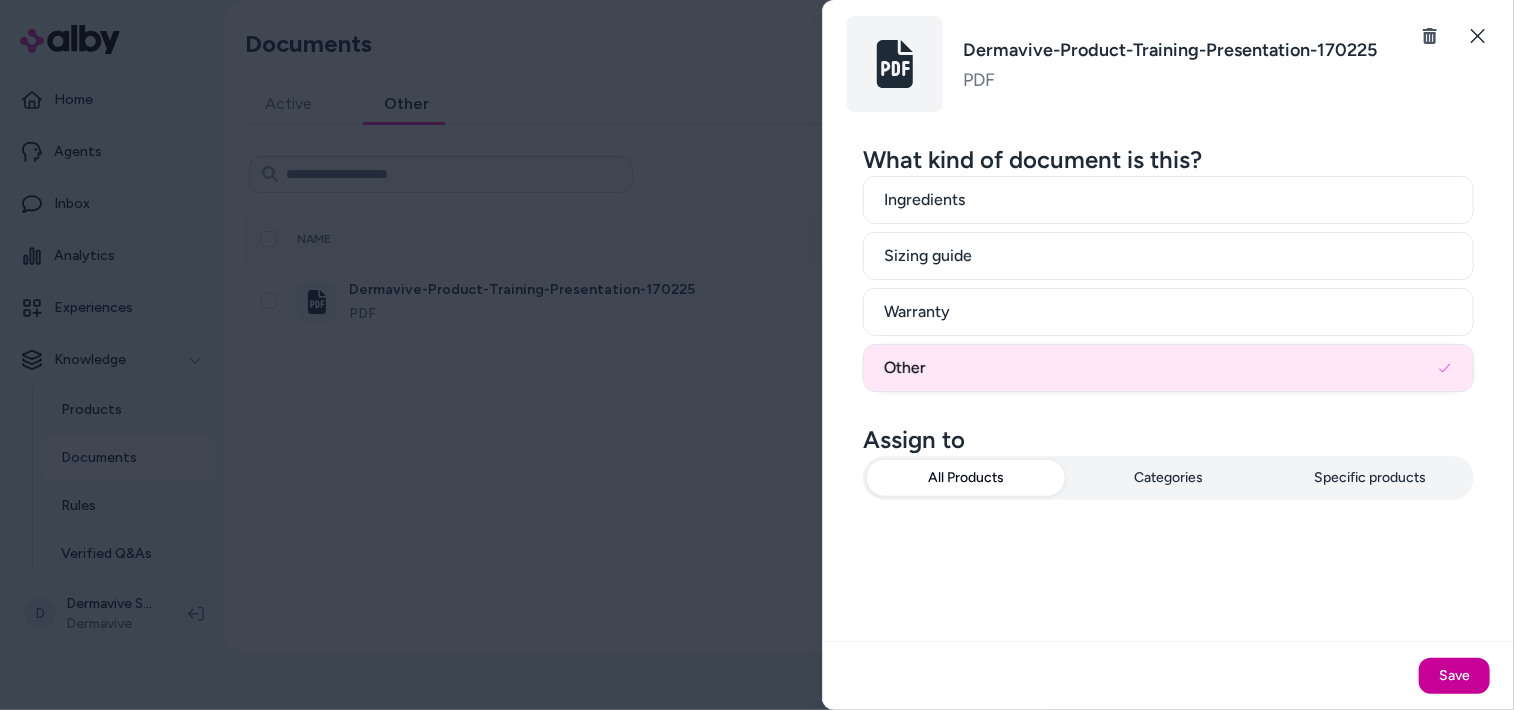 click on "Save" at bounding box center [1454, 676] 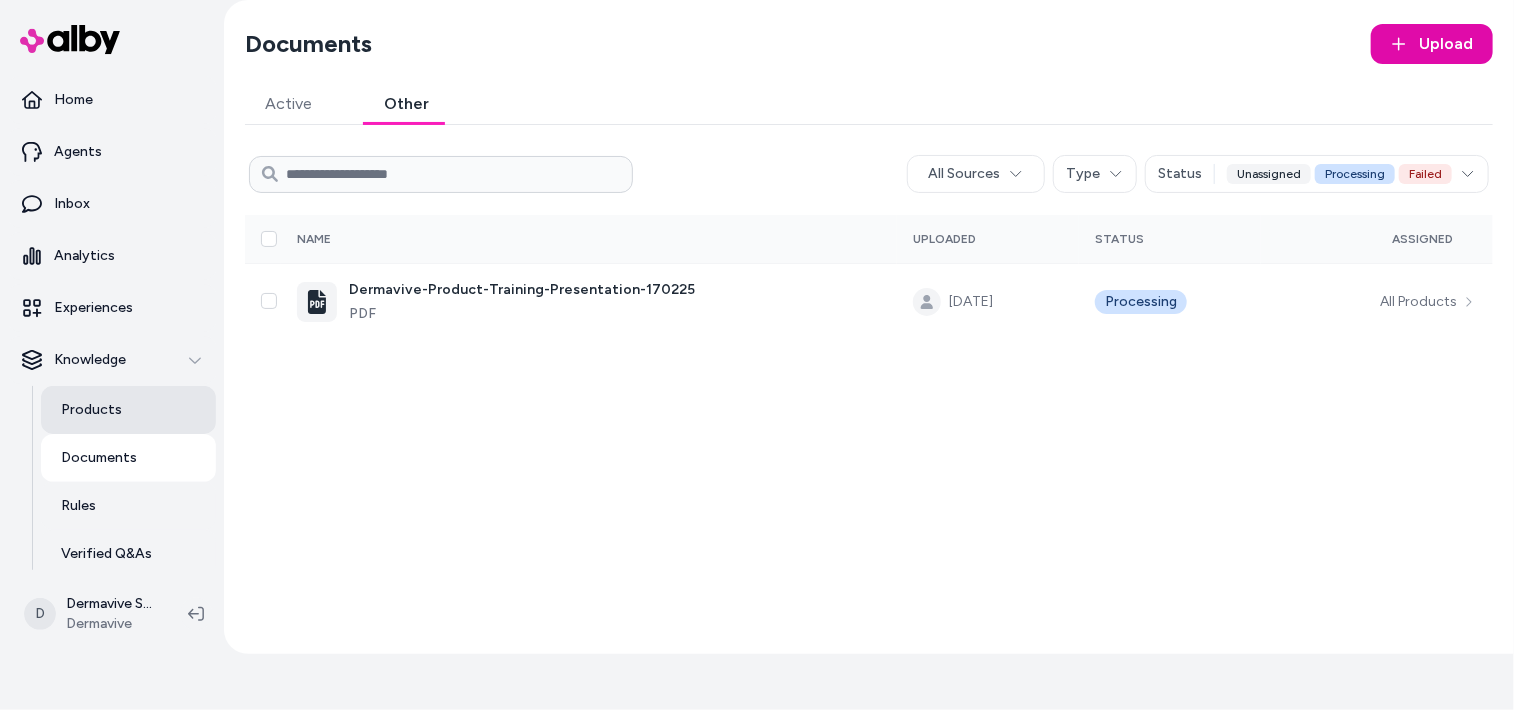click on "Products" at bounding box center [128, 410] 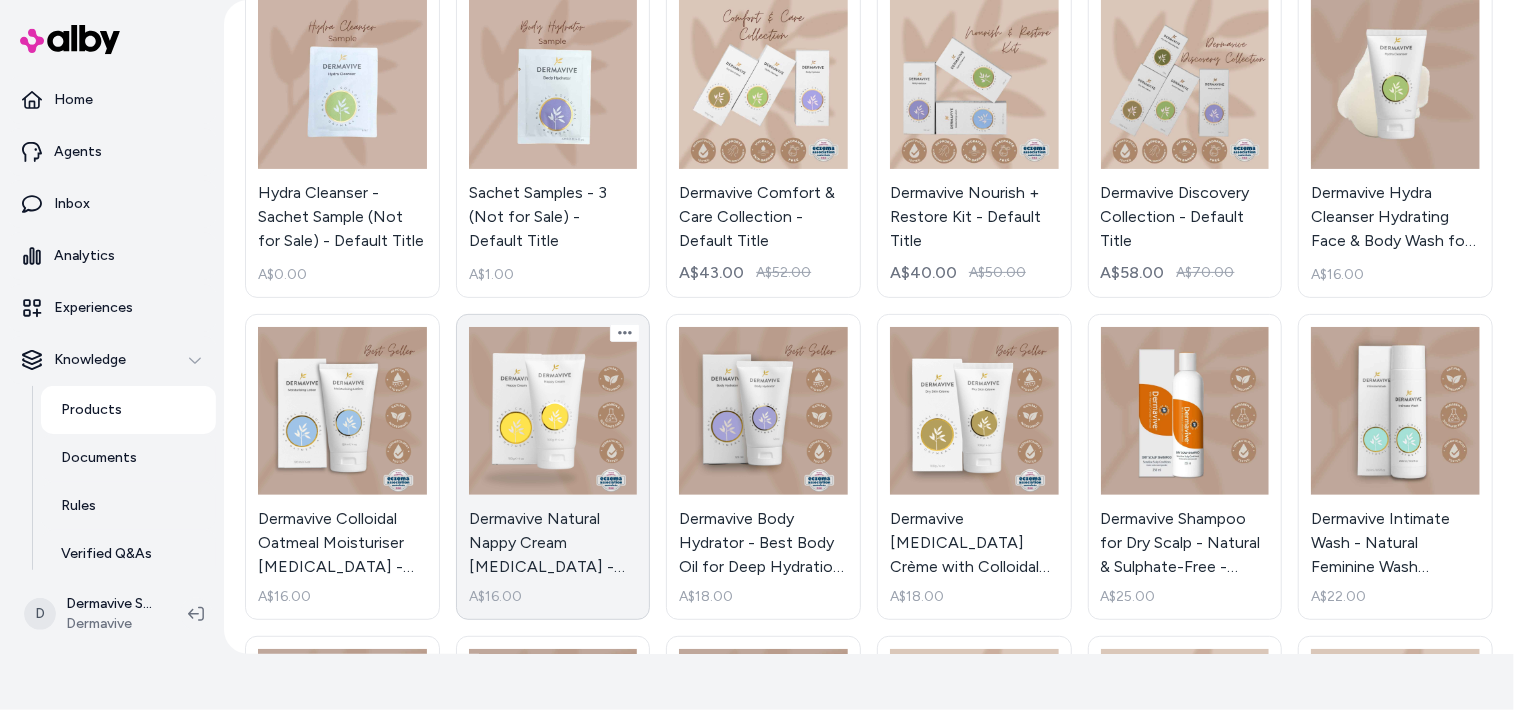 scroll, scrollTop: 300, scrollLeft: 0, axis: vertical 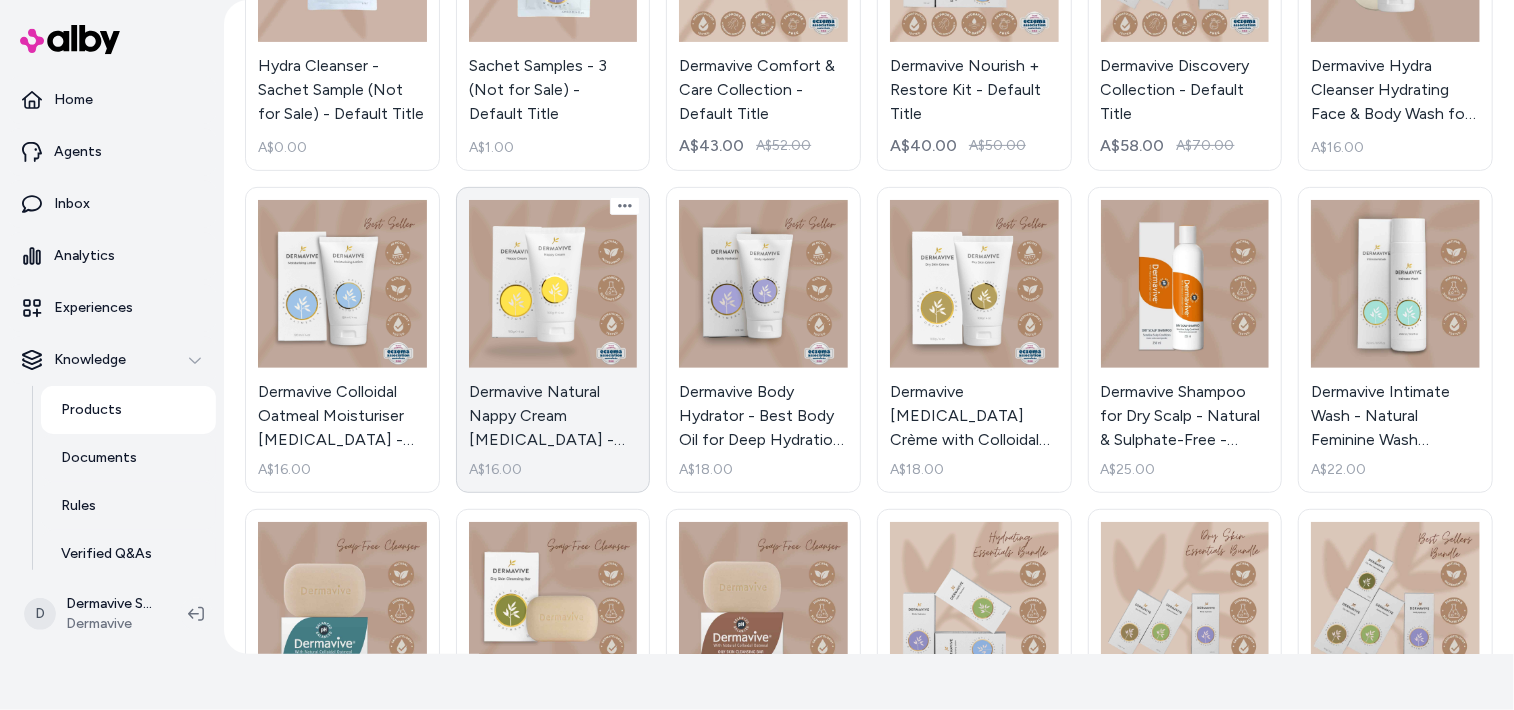 drag, startPoint x: 528, startPoint y: 432, endPoint x: 512, endPoint y: 433, distance: 16.03122 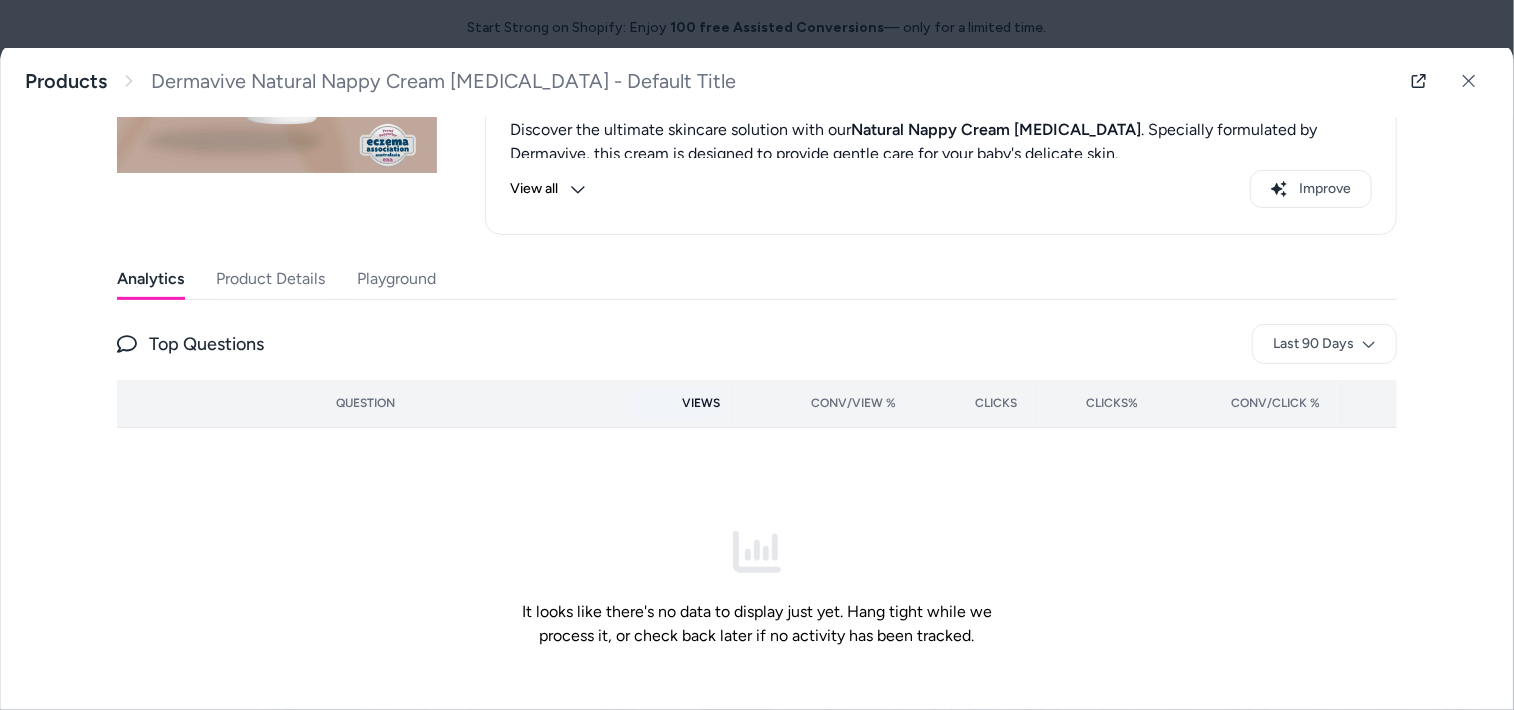 scroll, scrollTop: 300, scrollLeft: 0, axis: vertical 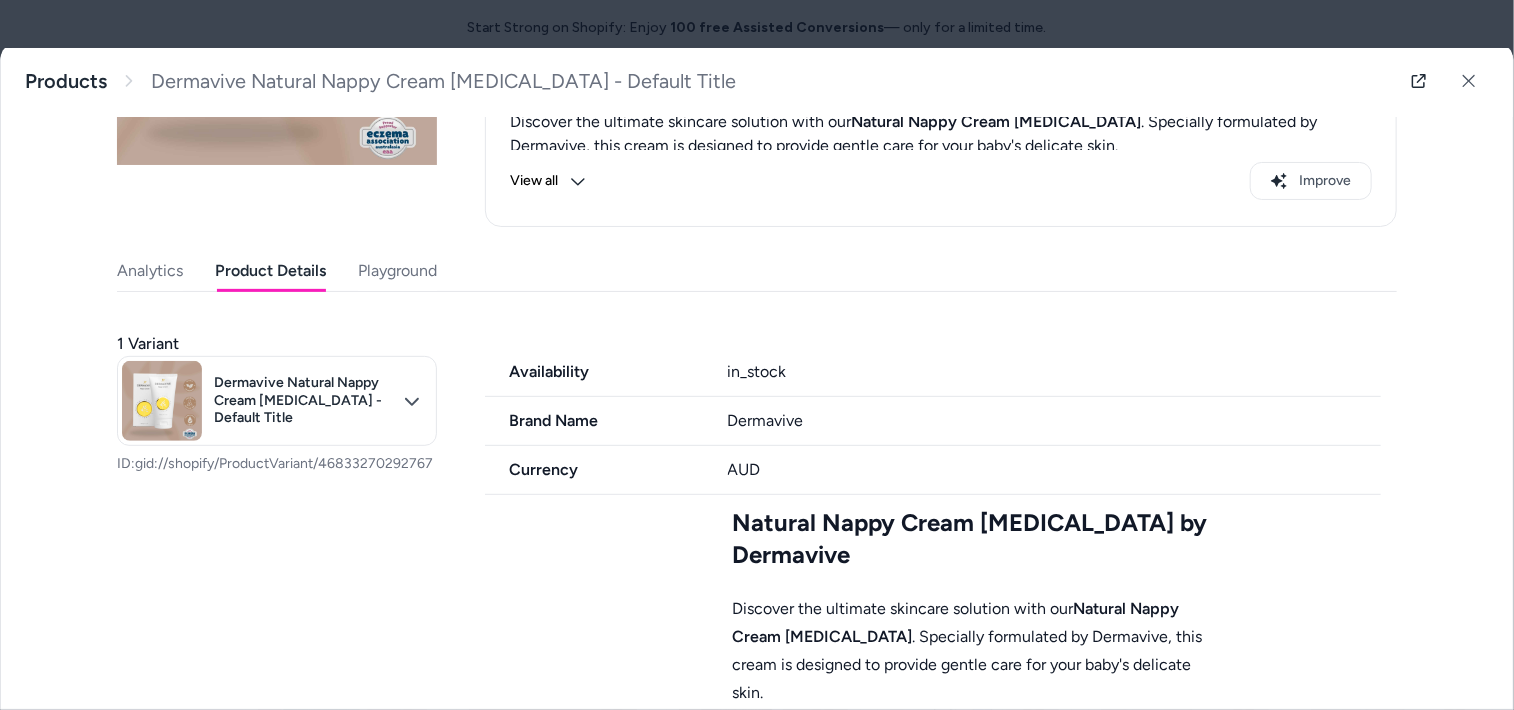 click on "Product Details" at bounding box center (270, 271) 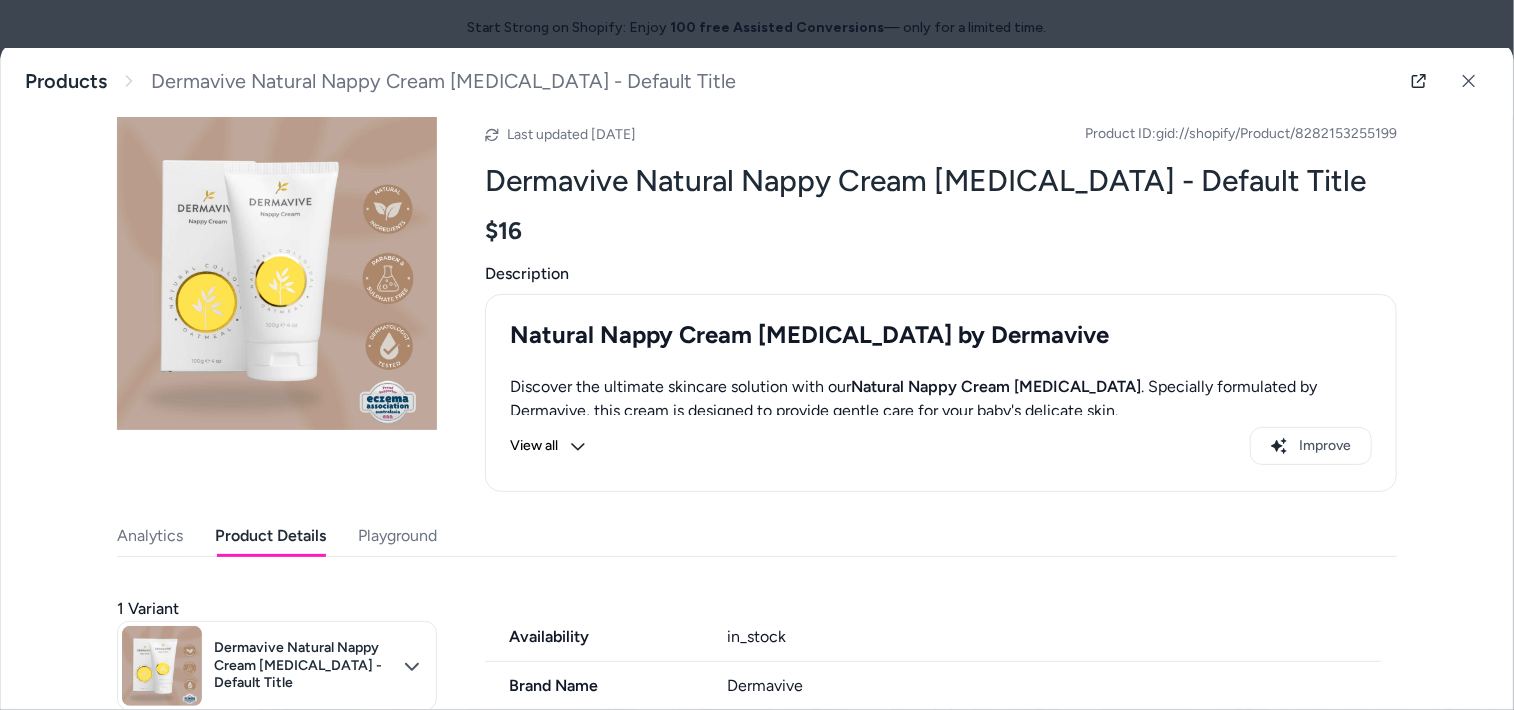 scroll, scrollTop: 0, scrollLeft: 0, axis: both 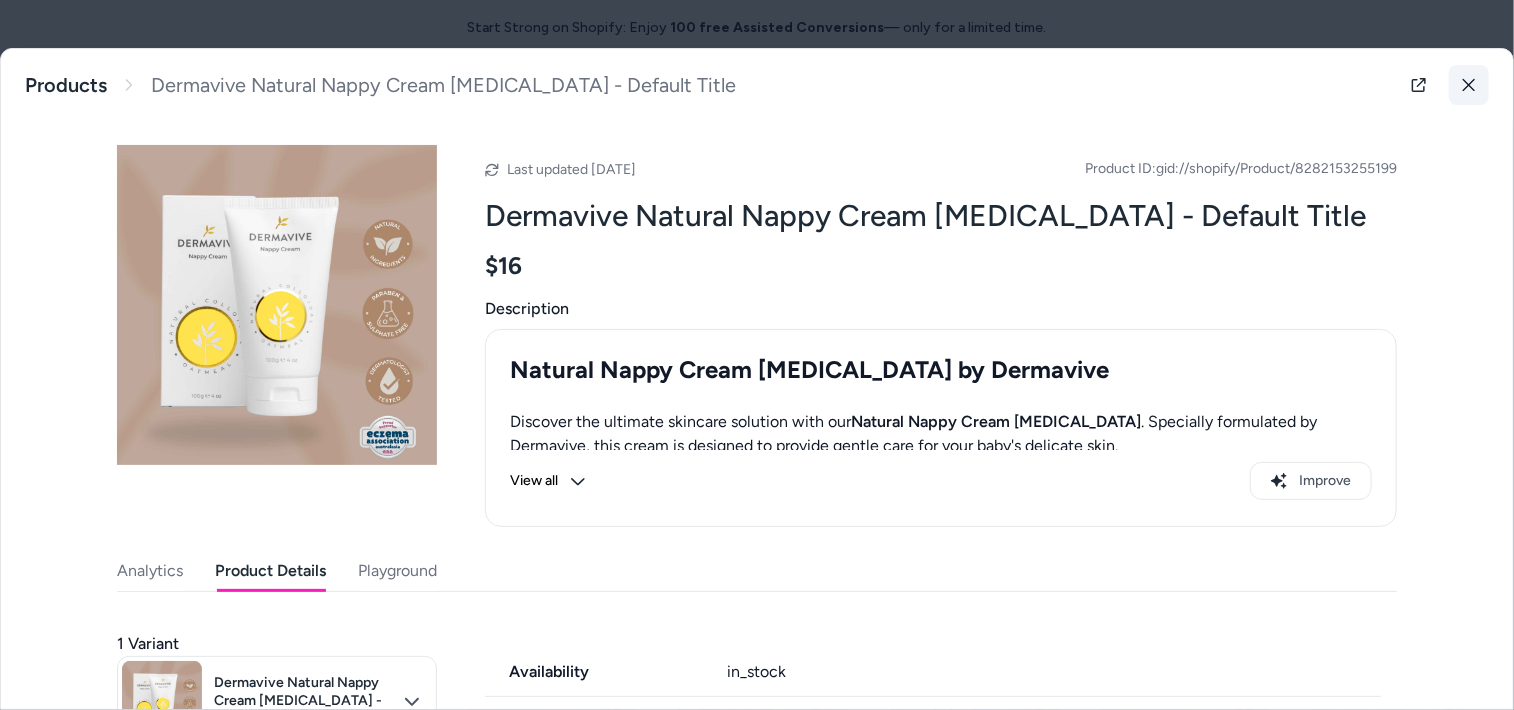 click at bounding box center (1469, 85) 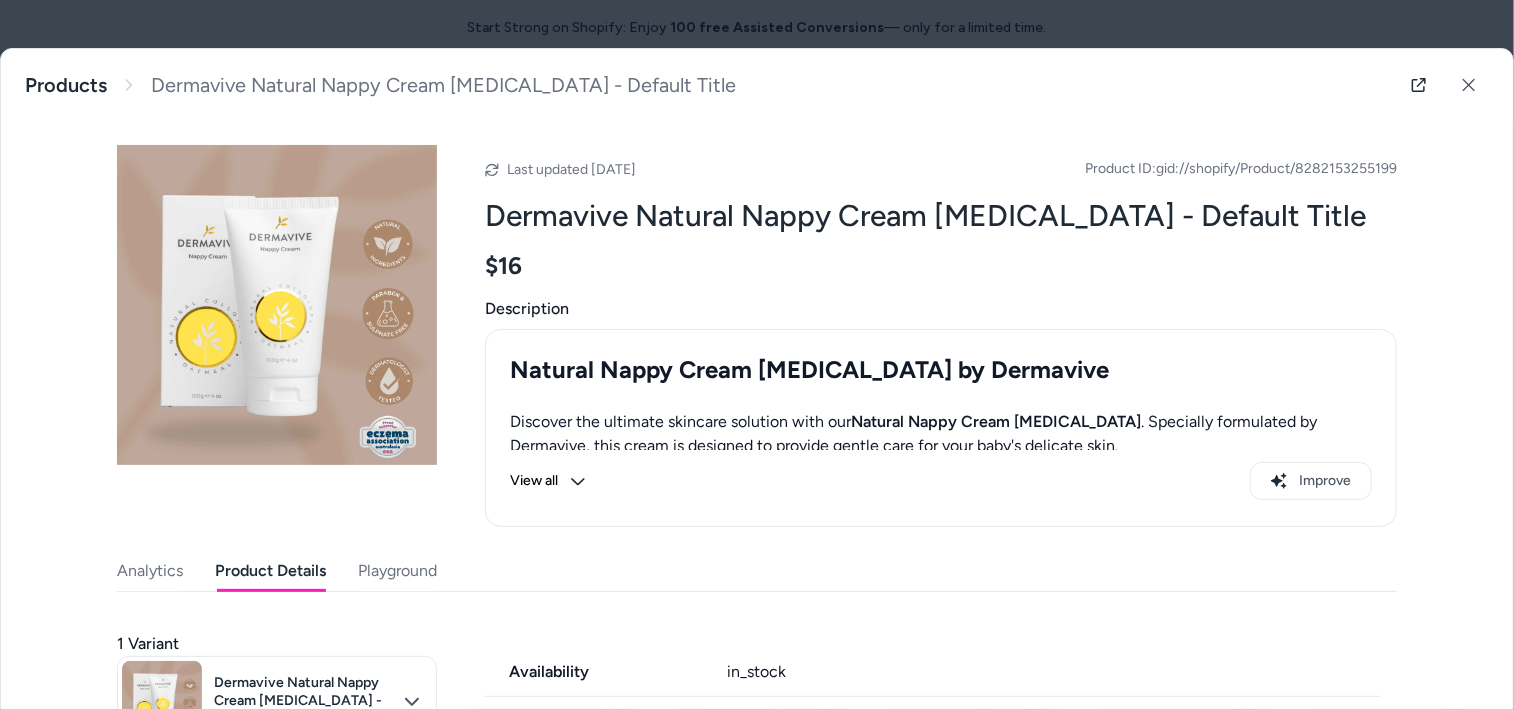 scroll, scrollTop: 56, scrollLeft: 0, axis: vertical 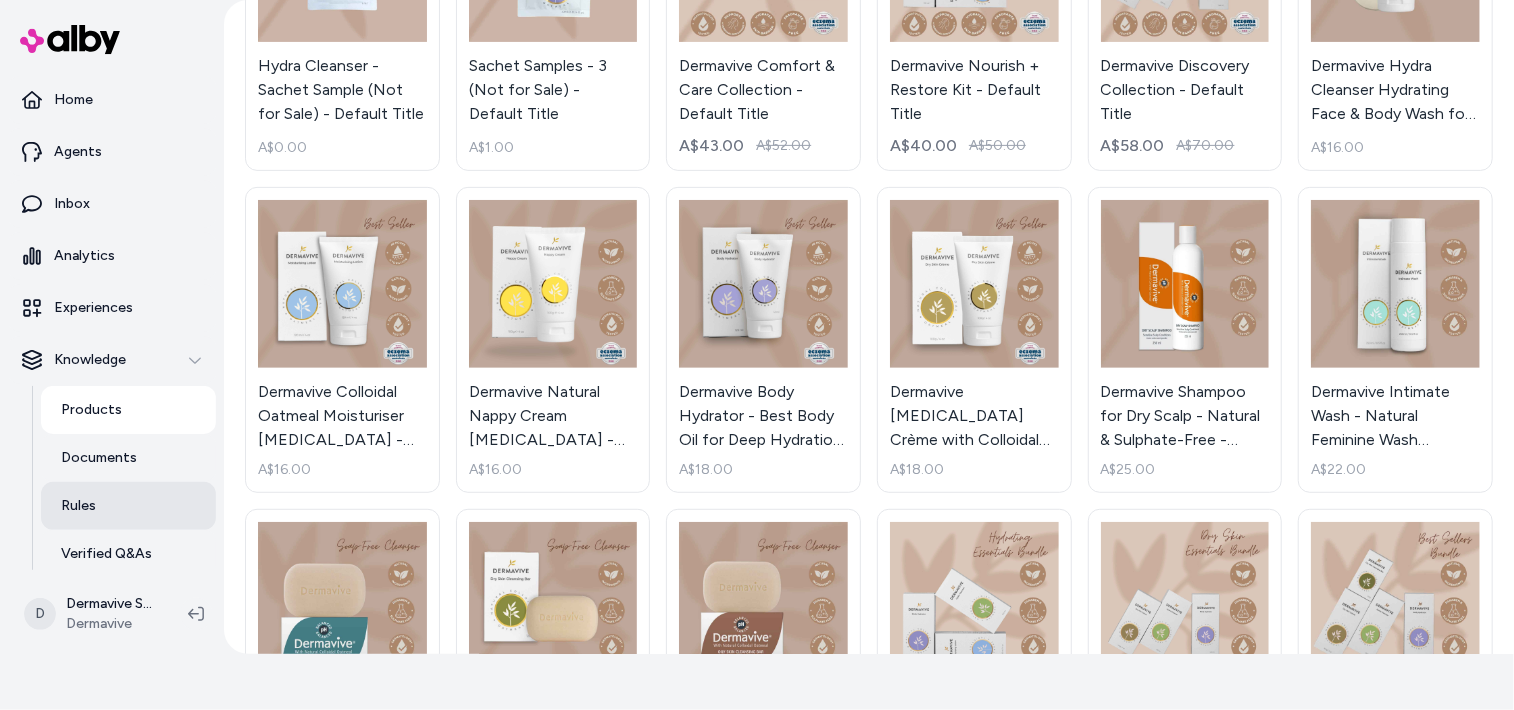 click on "Rules" at bounding box center (78, 506) 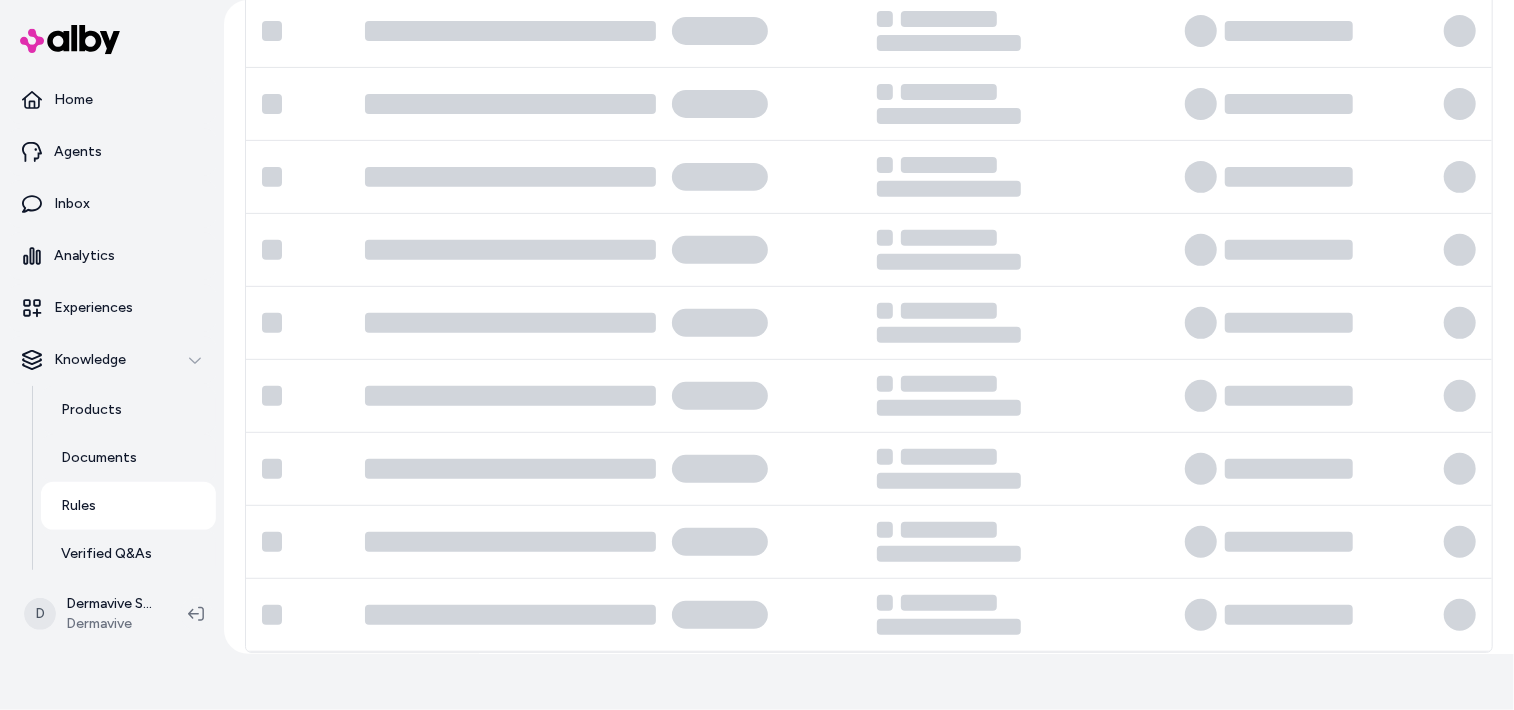 scroll, scrollTop: 0, scrollLeft: 0, axis: both 